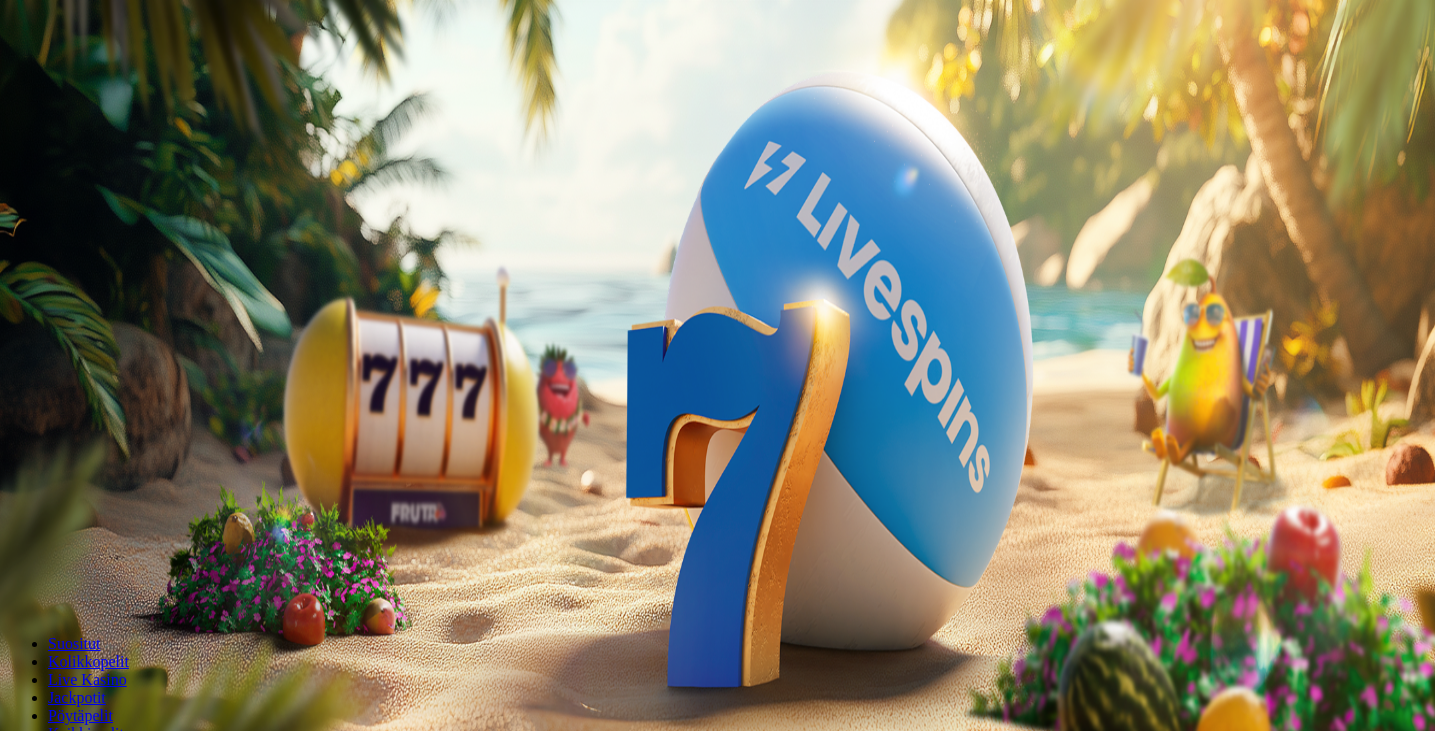 scroll, scrollTop: 0, scrollLeft: 0, axis: both 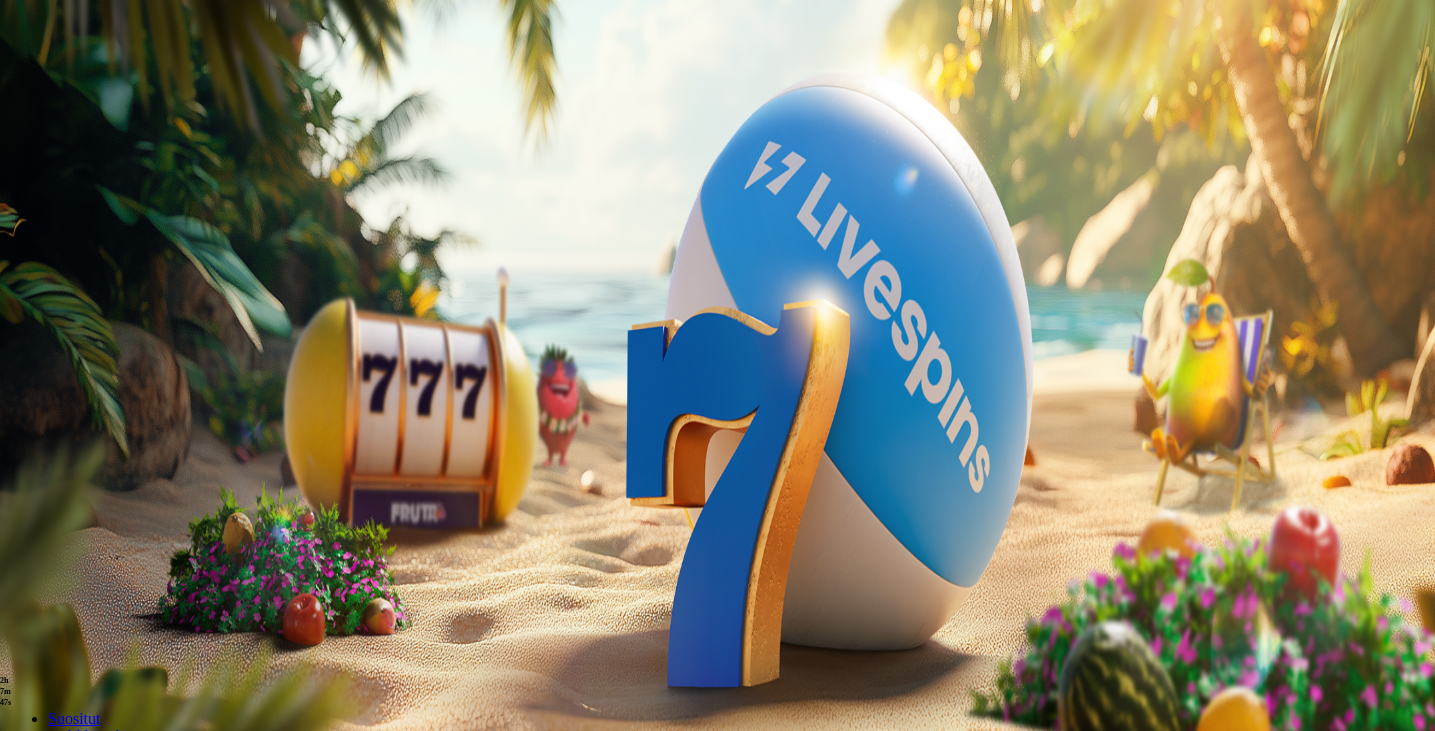 click on "Palkkiot" at bounding box center (79, 304) 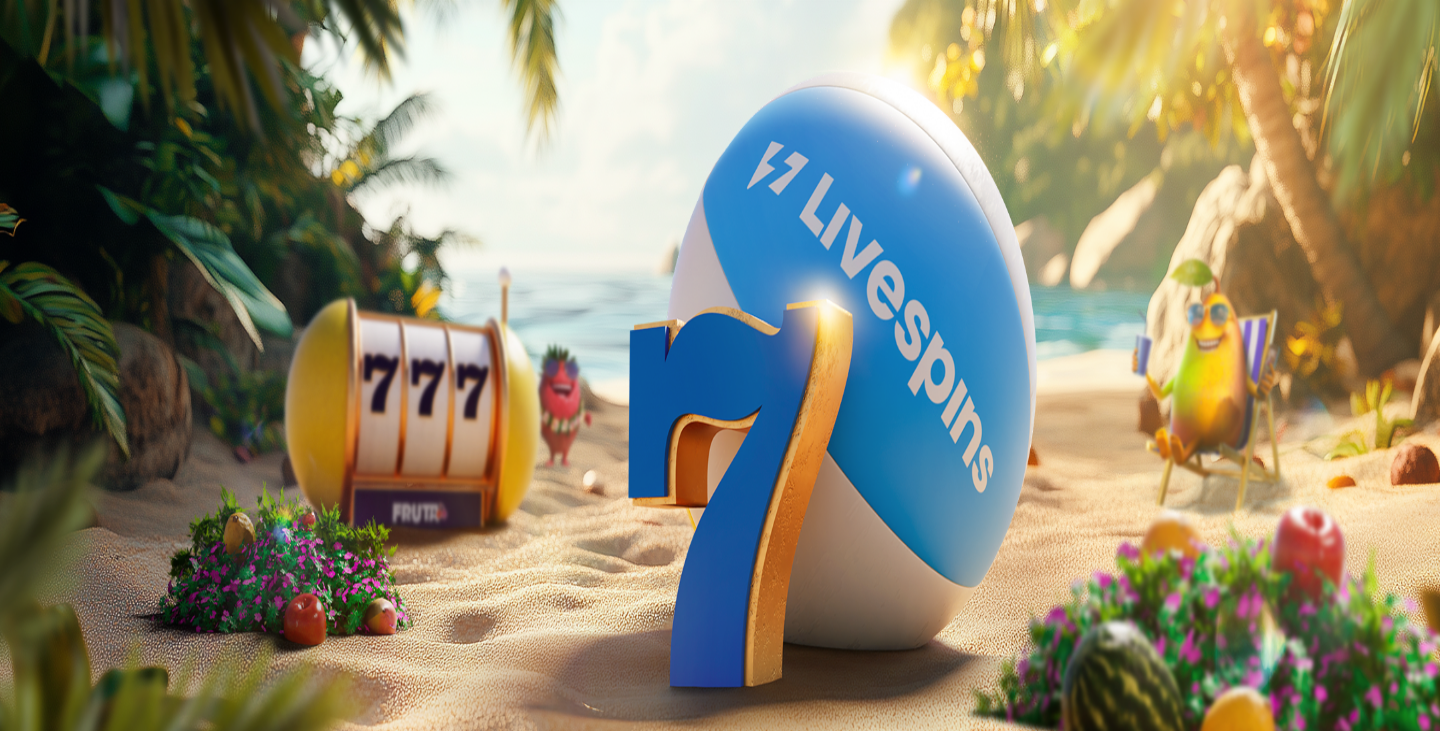 scroll, scrollTop: 0, scrollLeft: 0, axis: both 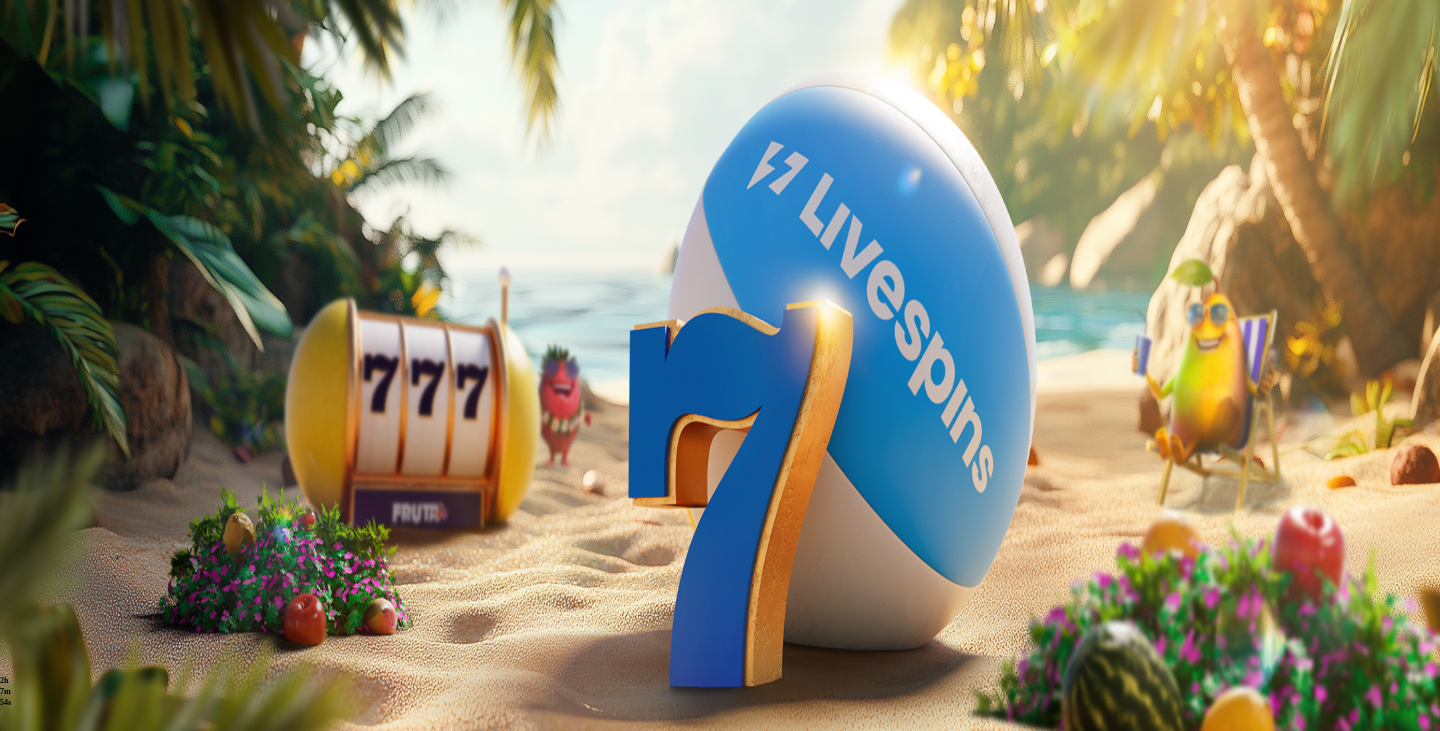 click on "Palkkiot" at bounding box center (79, 304) 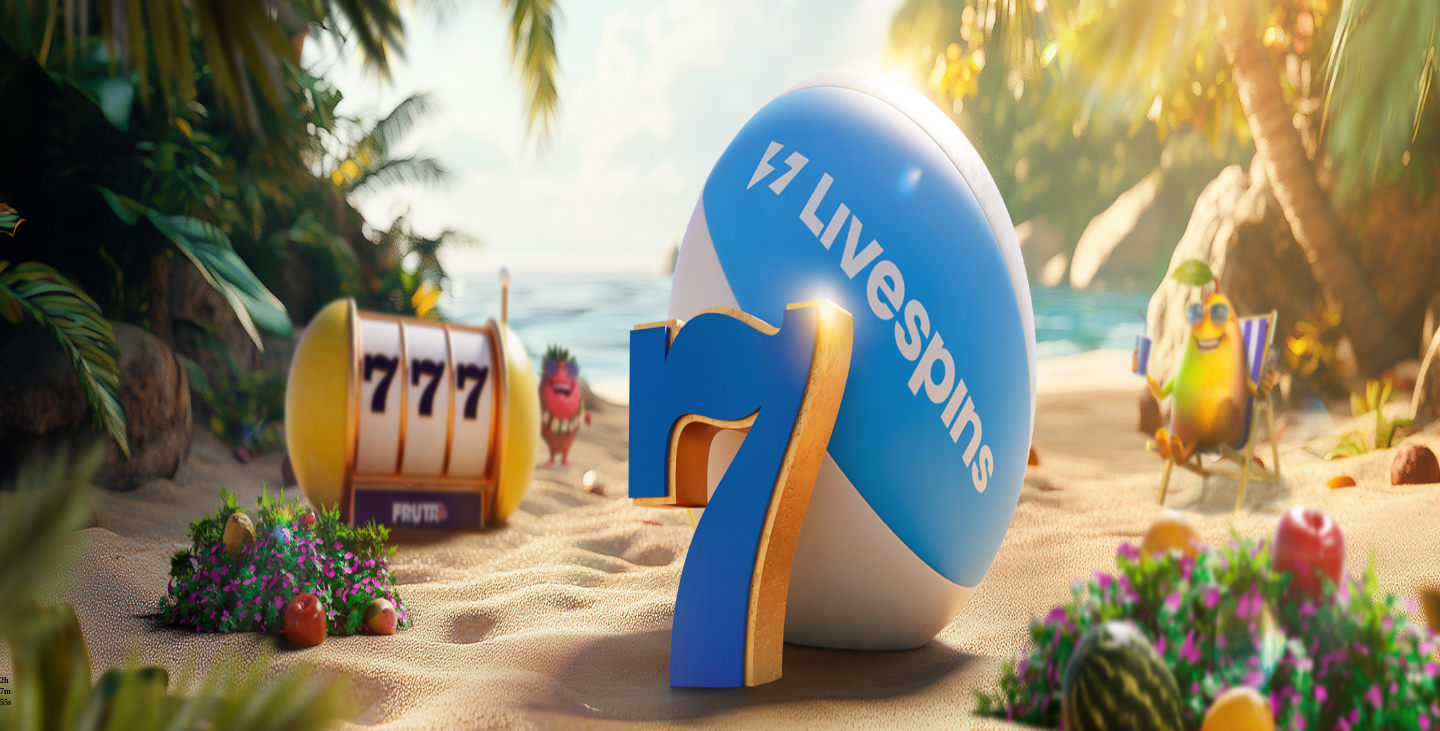 click on "Live Kasino" at bounding box center [87, 284] 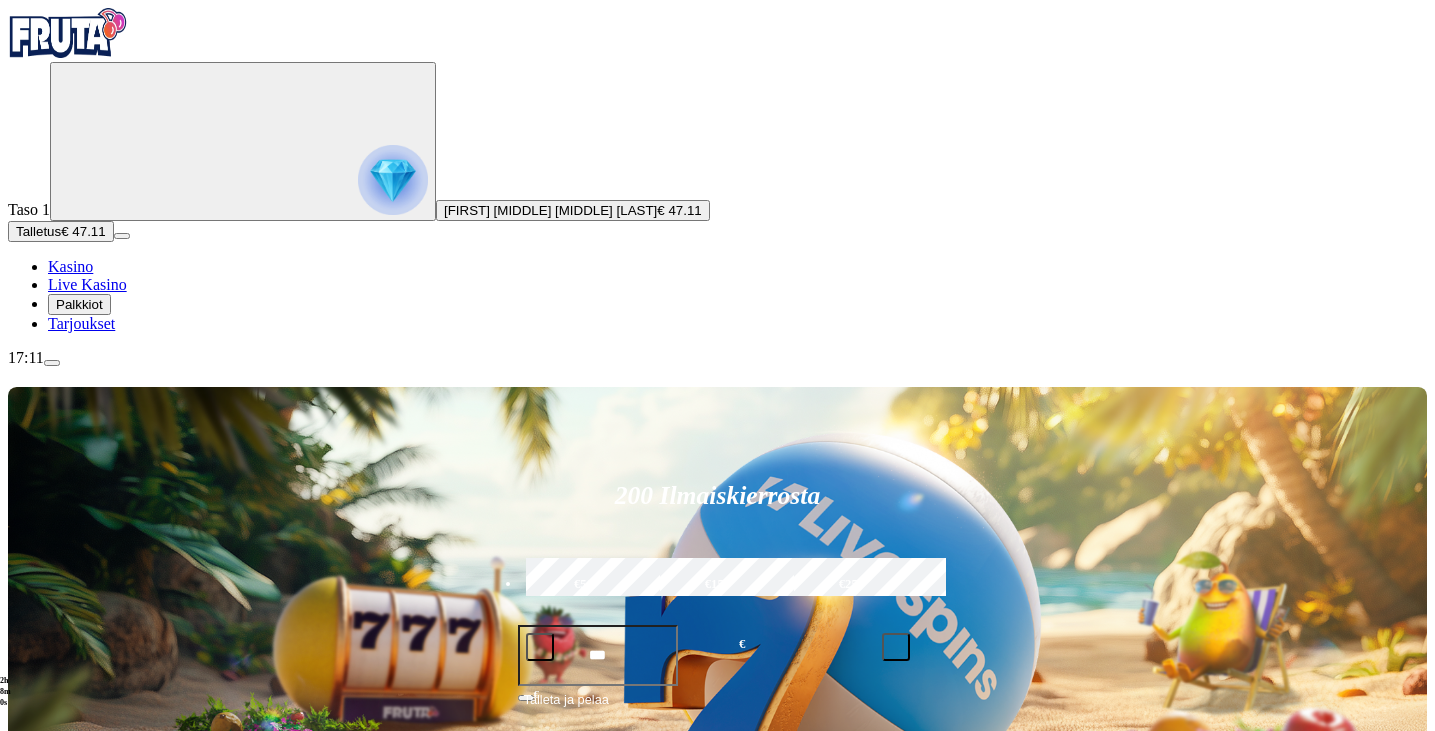 click on "Kasino" at bounding box center (70, 266) 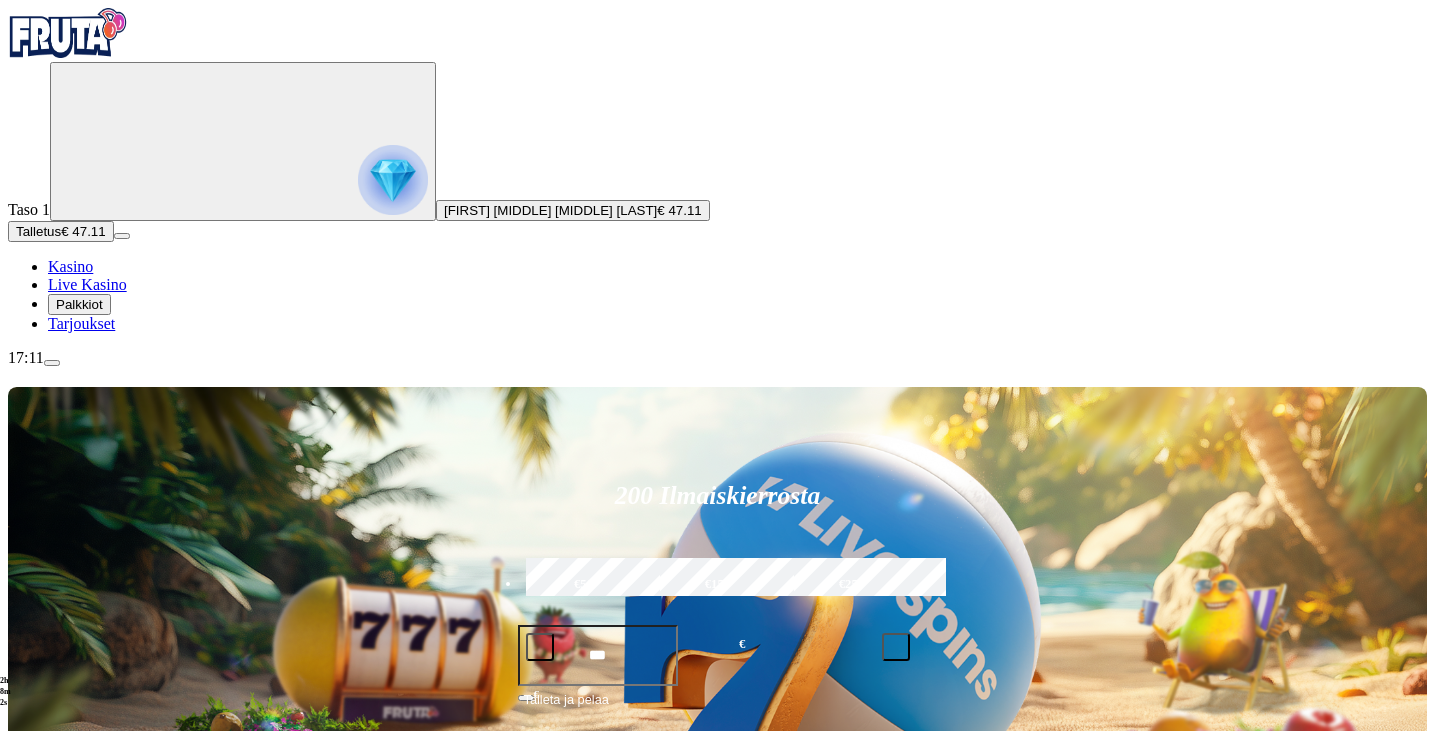 click on "Tarjoukset" at bounding box center [81, 323] 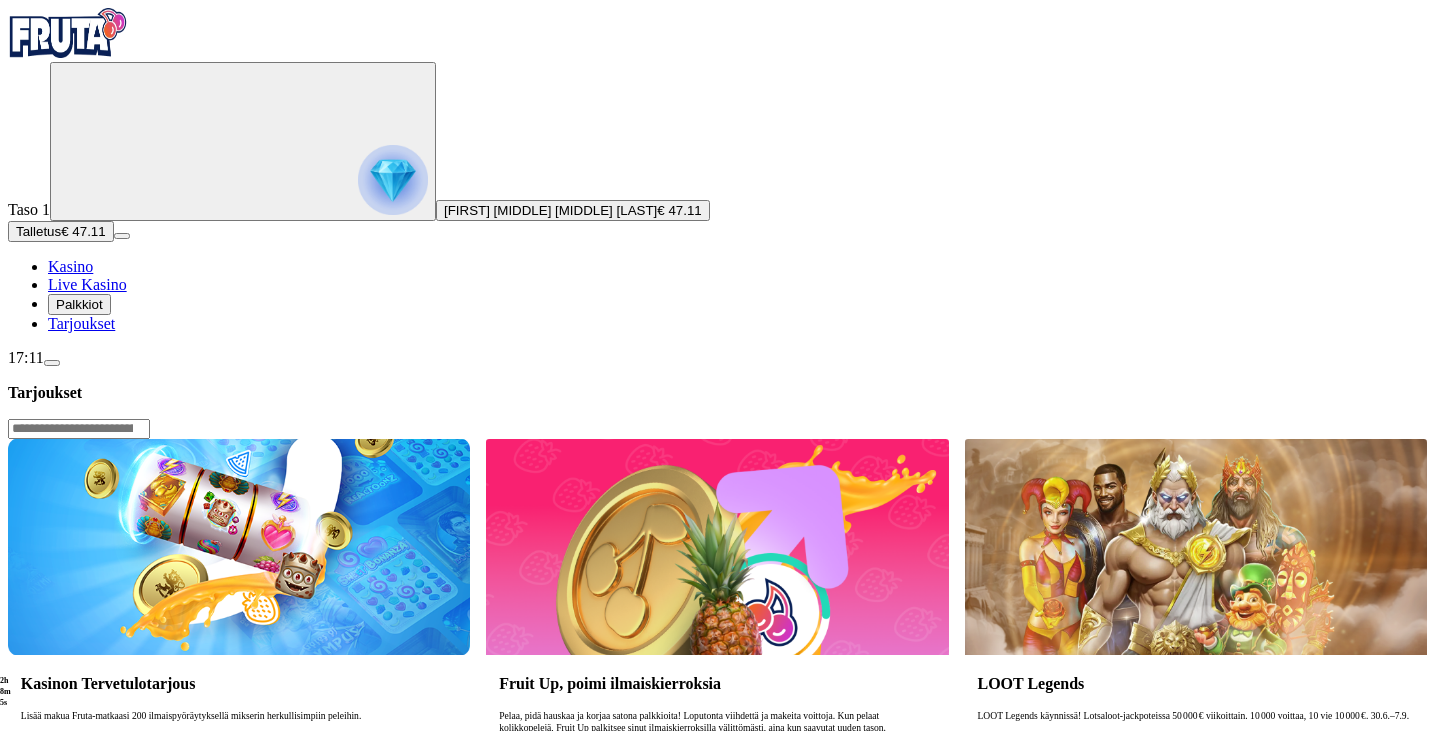 click on "Palkkiot" at bounding box center (79, 304) 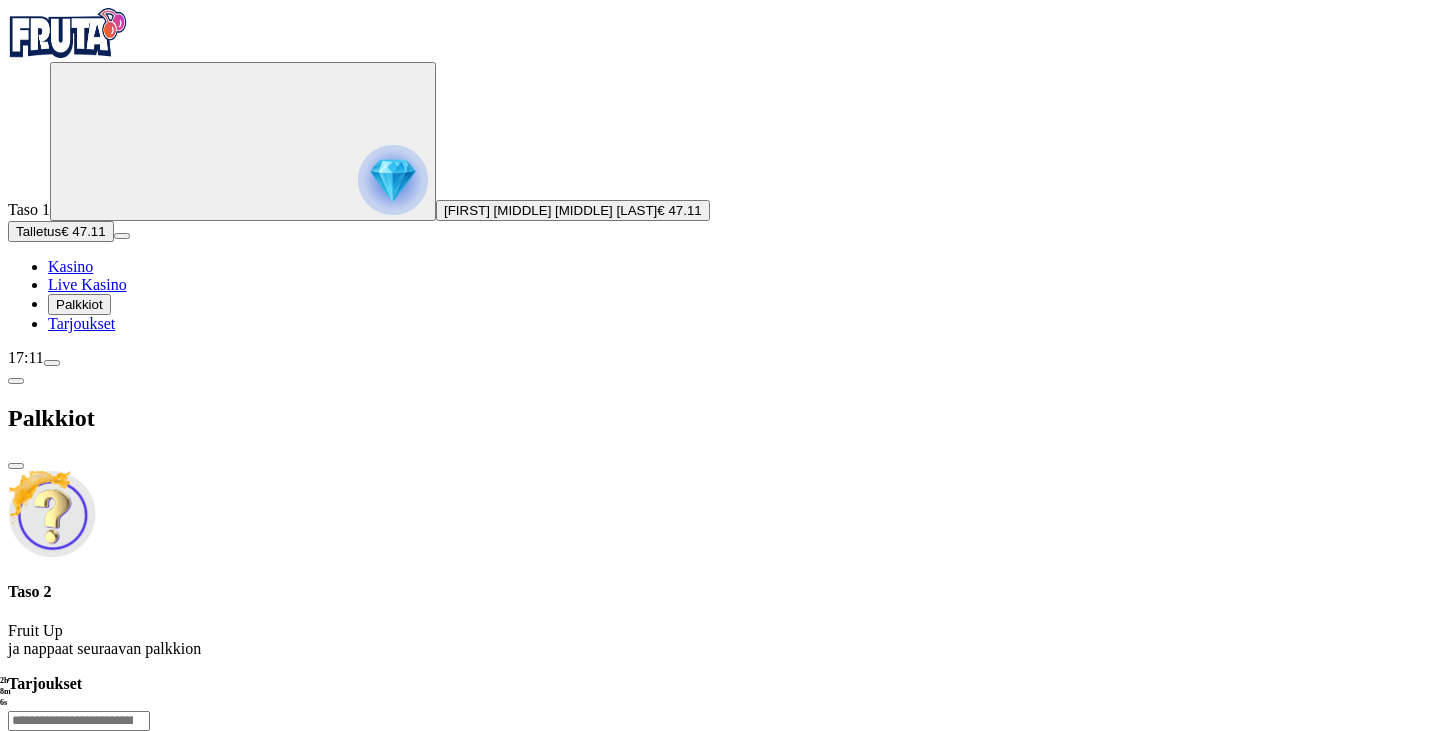 click on "Fruit Up   ja nappaat seuraavan palkkion" at bounding box center (720, 640) 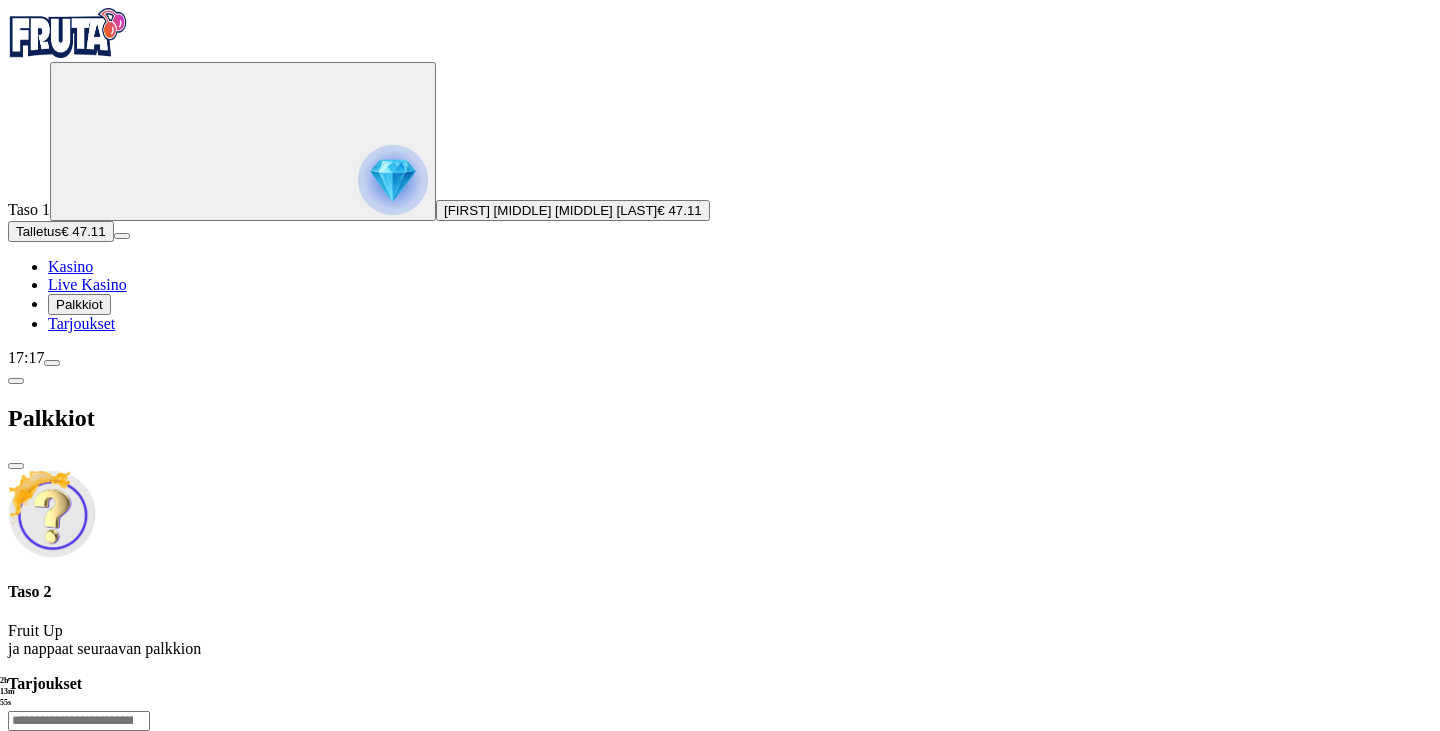 click on "Palkkiot" at bounding box center [79, 304] 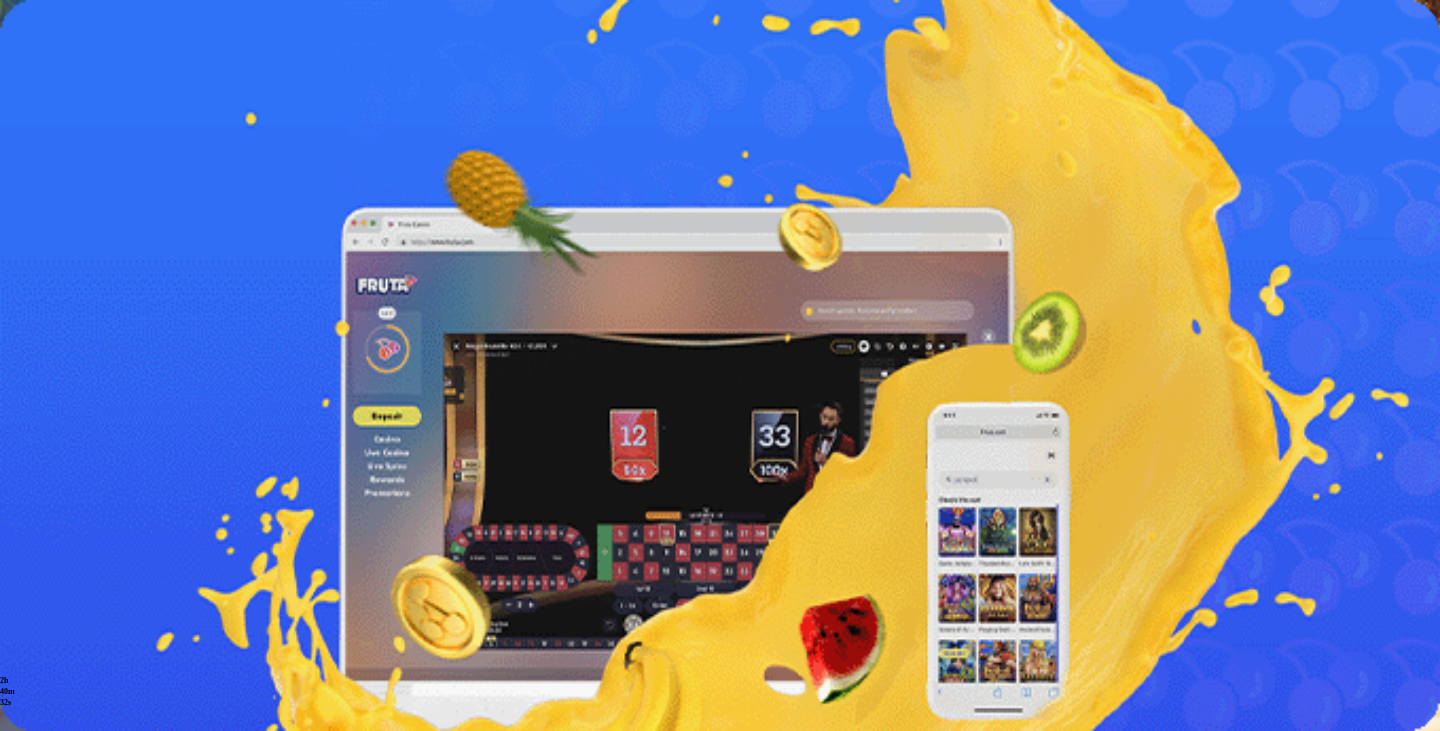scroll, scrollTop: 0, scrollLeft: 0, axis: both 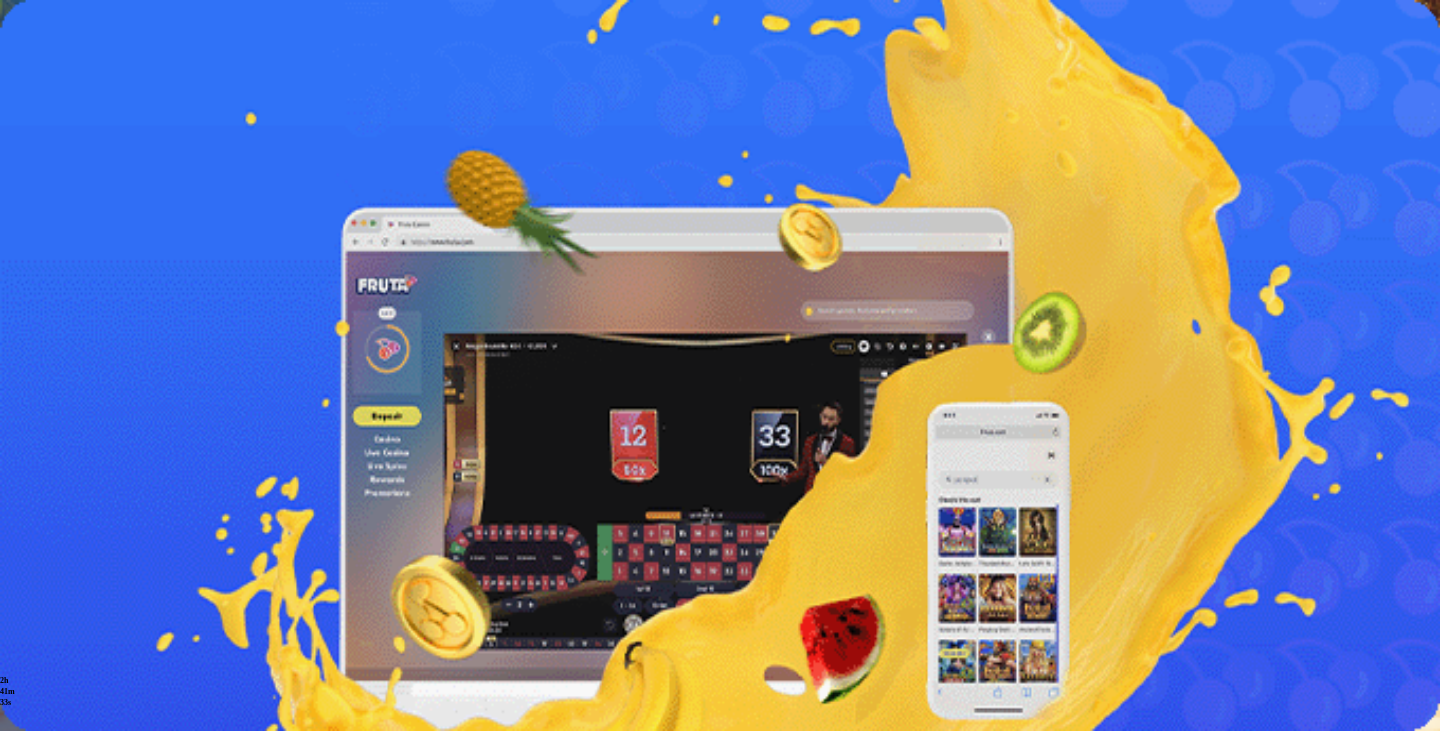 drag, startPoint x: 406, startPoint y: 146, endPoint x: 345, endPoint y: 163, distance: 63.324562 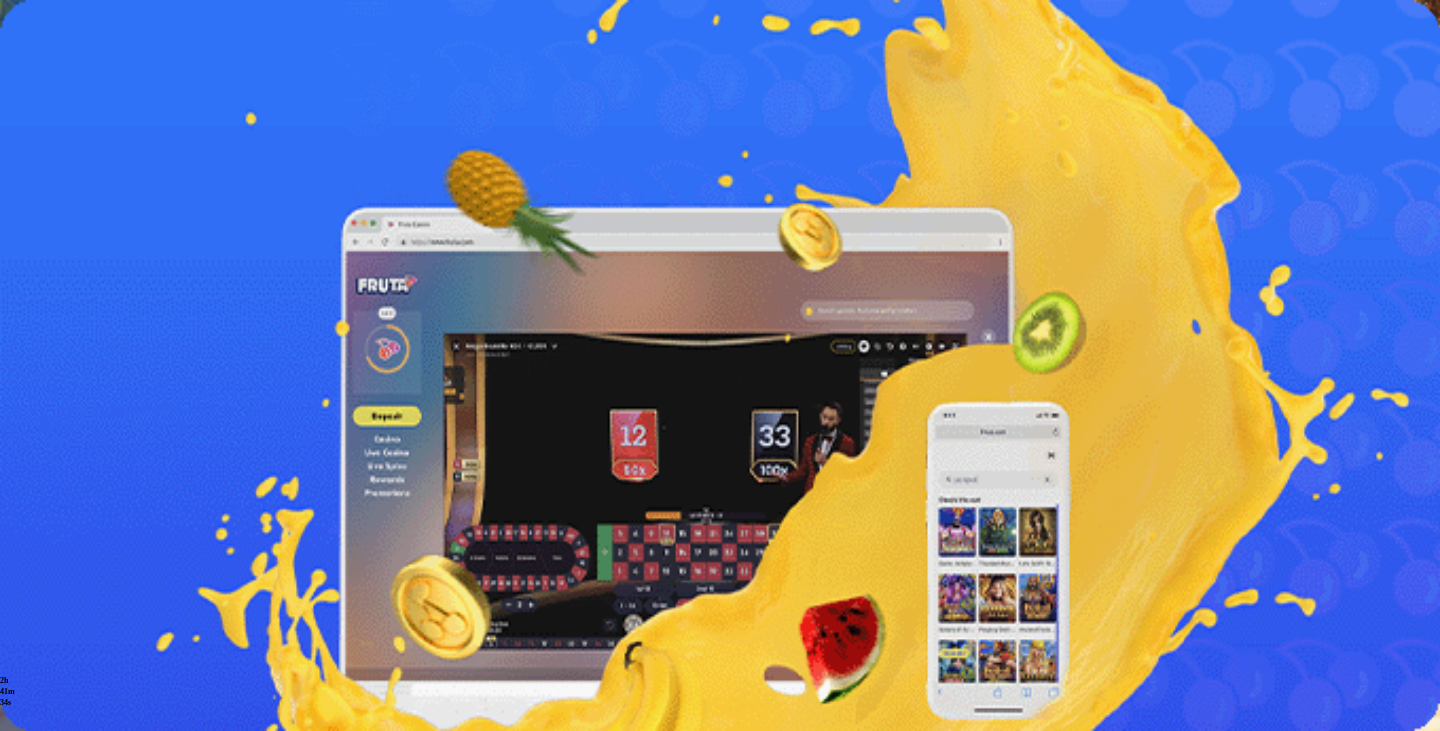 click on "Fruit Up   ja nappaat seuraavan palkkion" at bounding box center (720, 640) 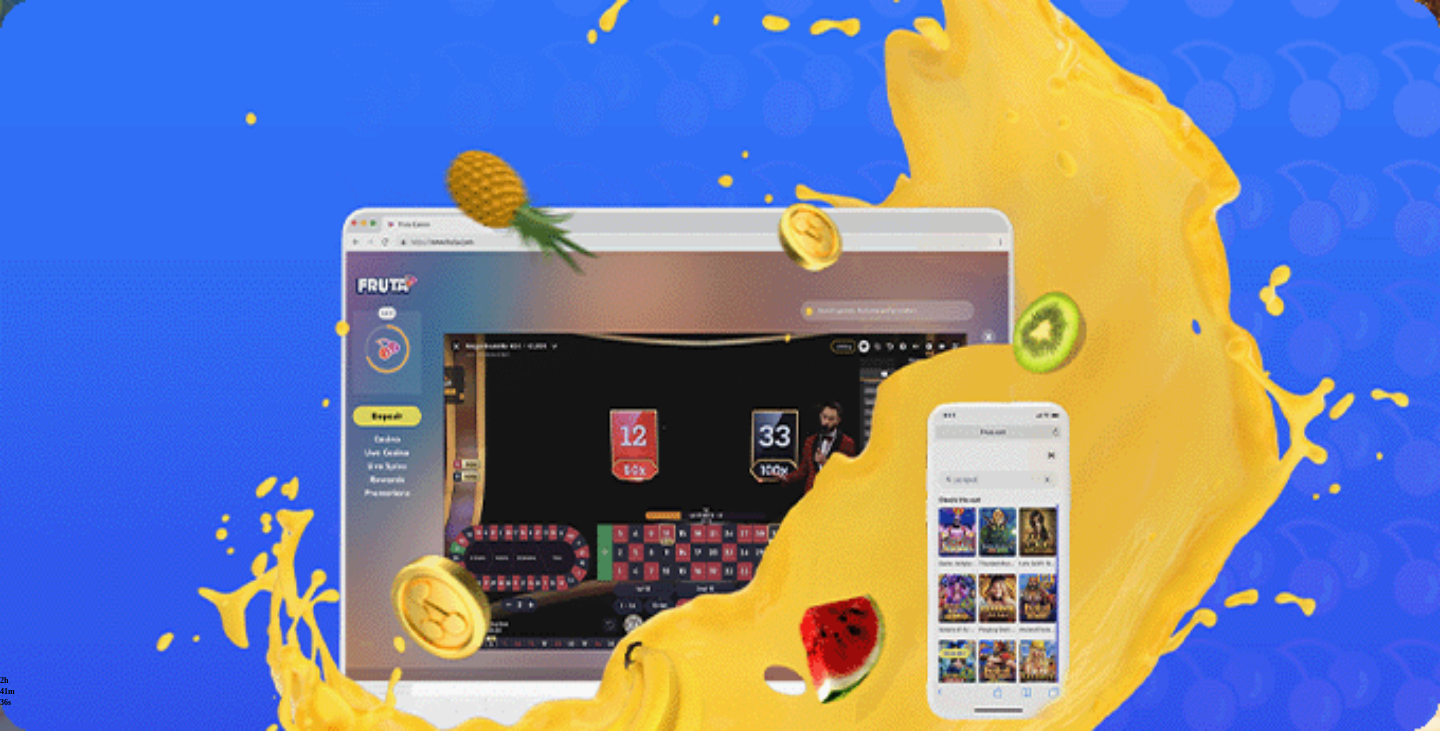 click at bounding box center [52, 514] 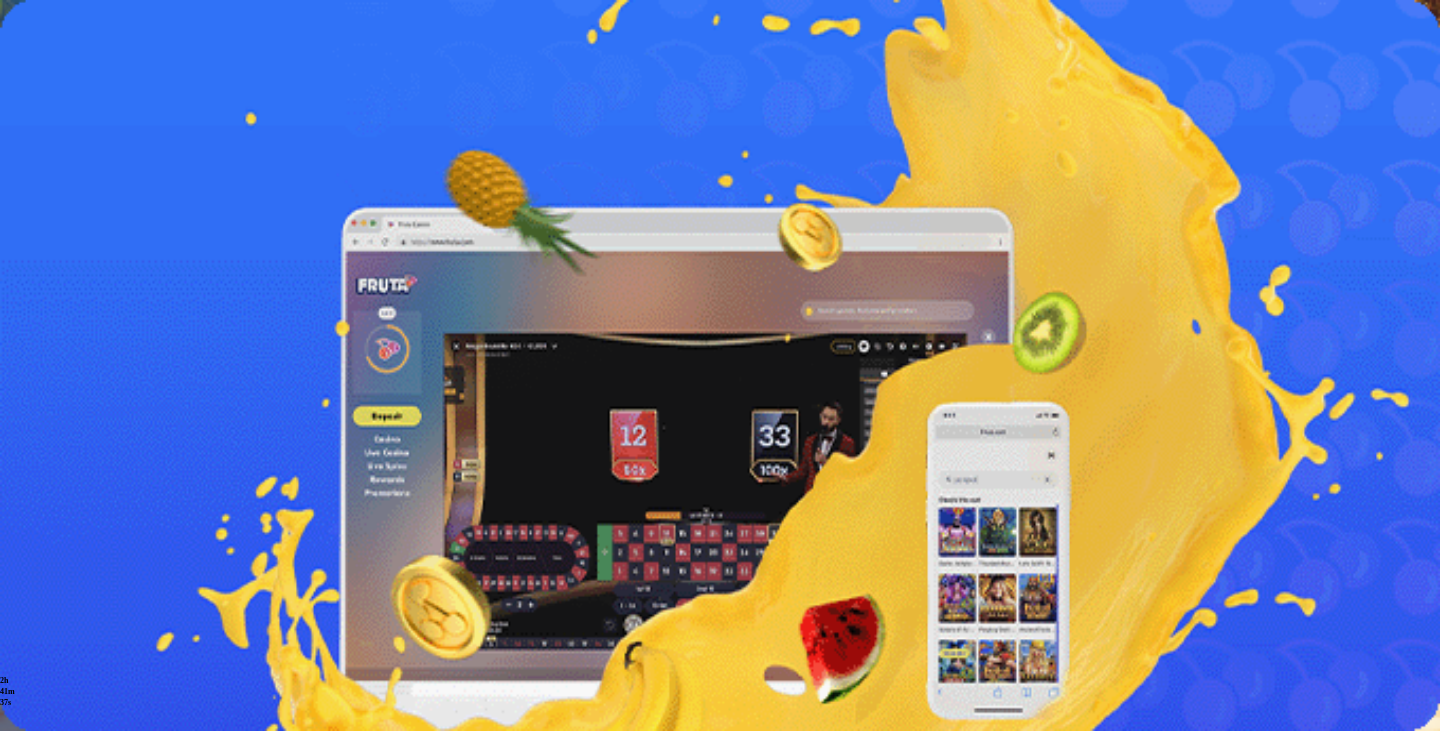 click on "Palkkiot" at bounding box center [79, 304] 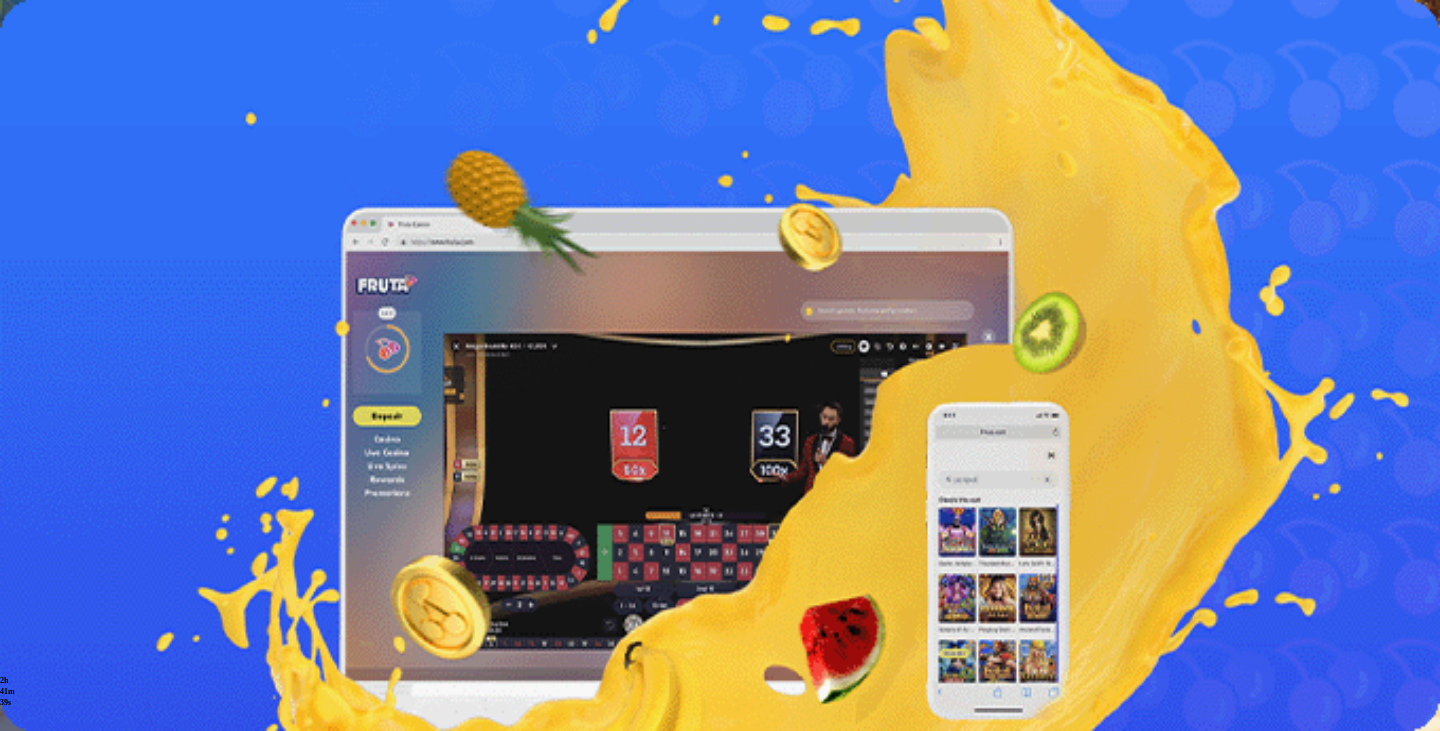 click on "Tarjoukset" at bounding box center [81, 323] 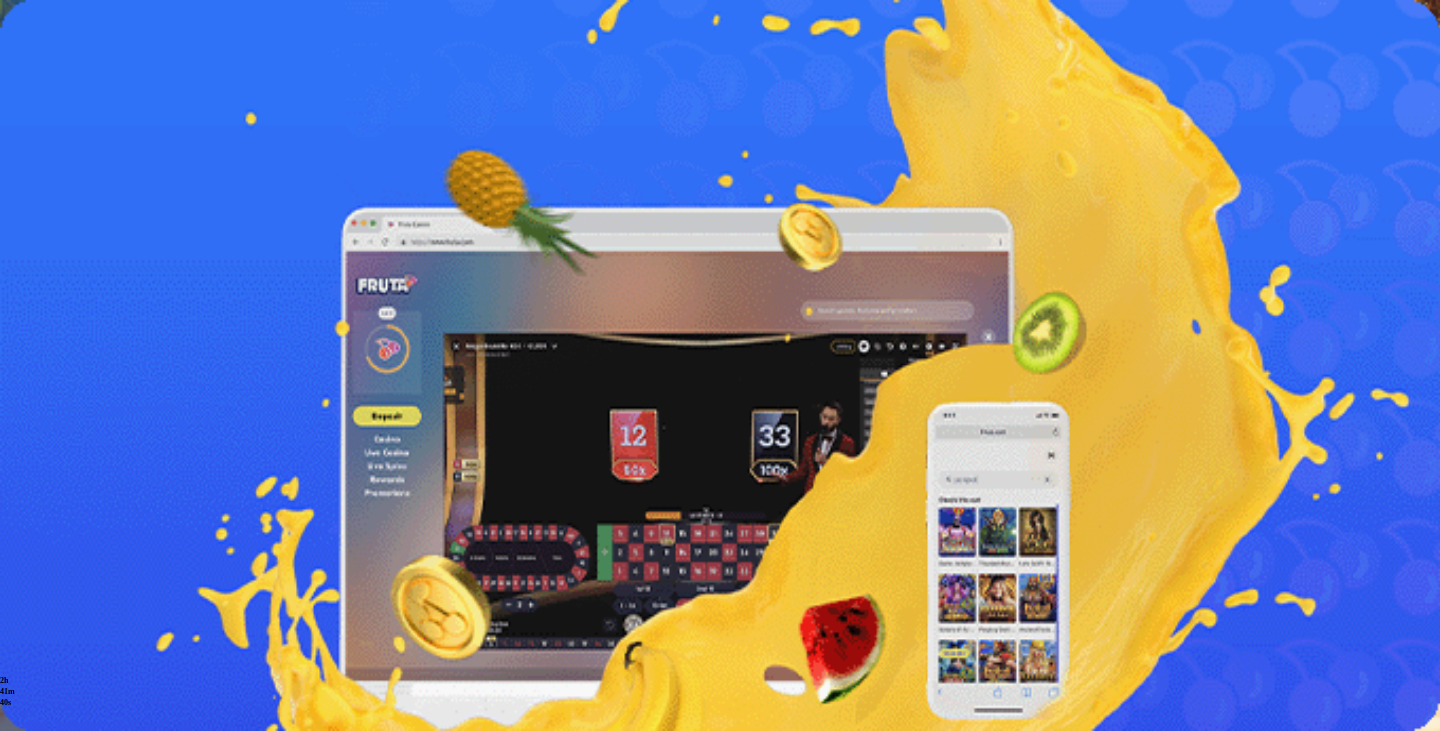 click on "Kasino" at bounding box center (70, 266) 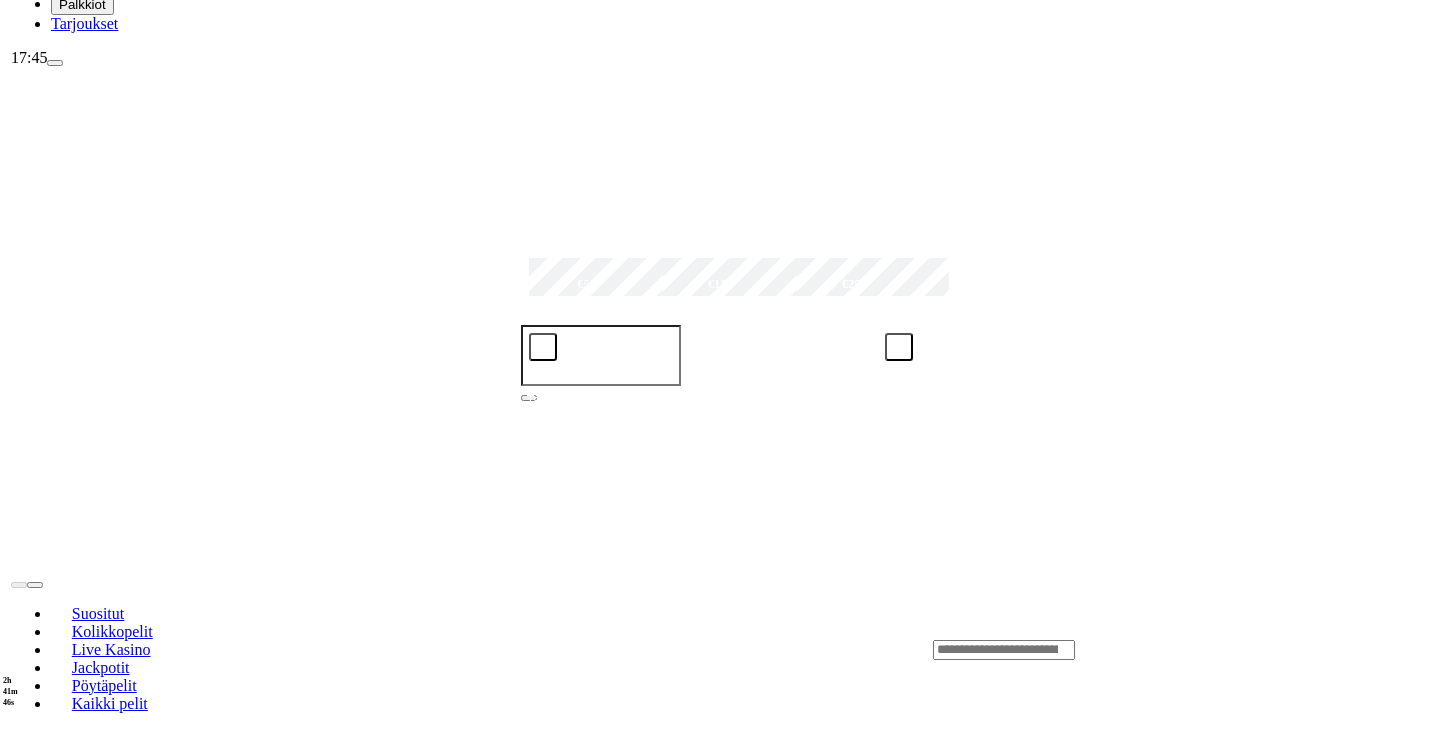 scroll, scrollTop: 0, scrollLeft: 0, axis: both 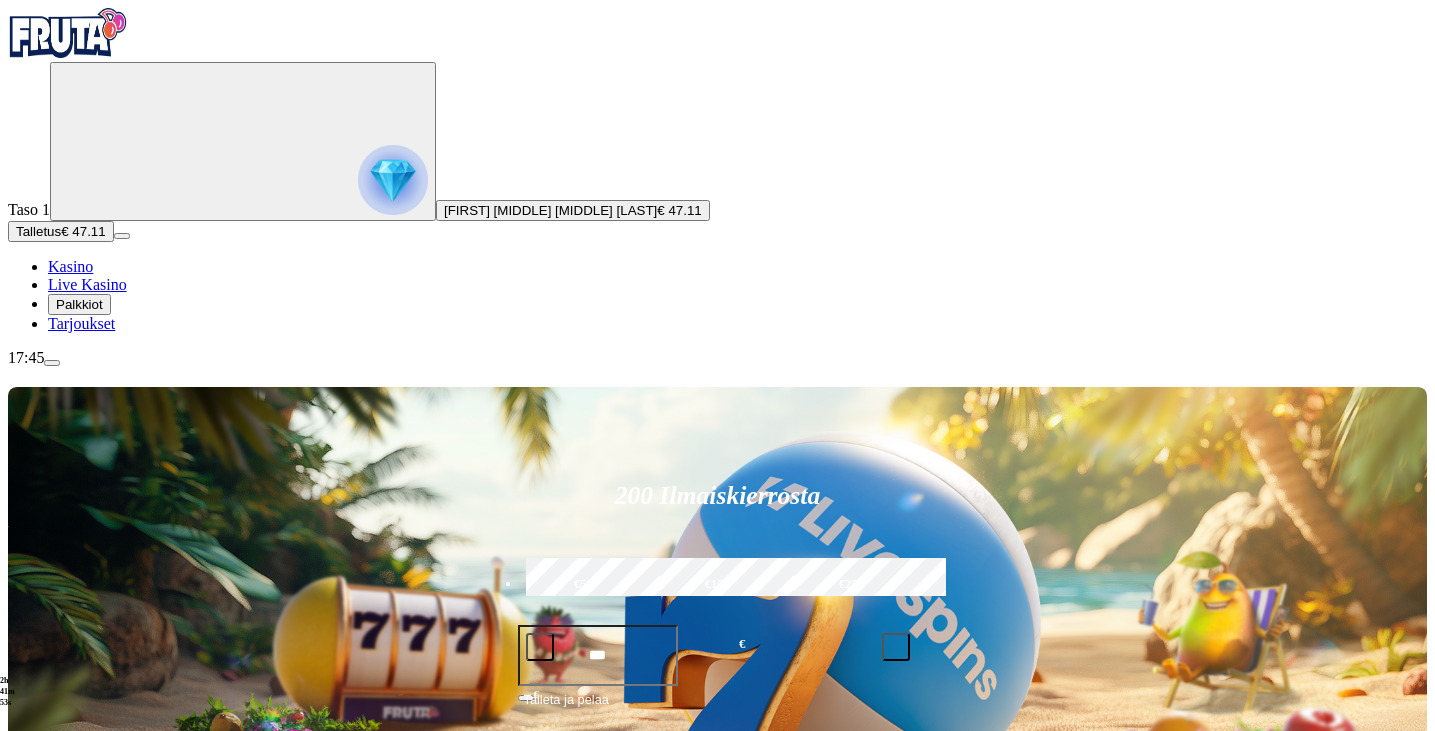 click on "Palkkiot" at bounding box center [79, 304] 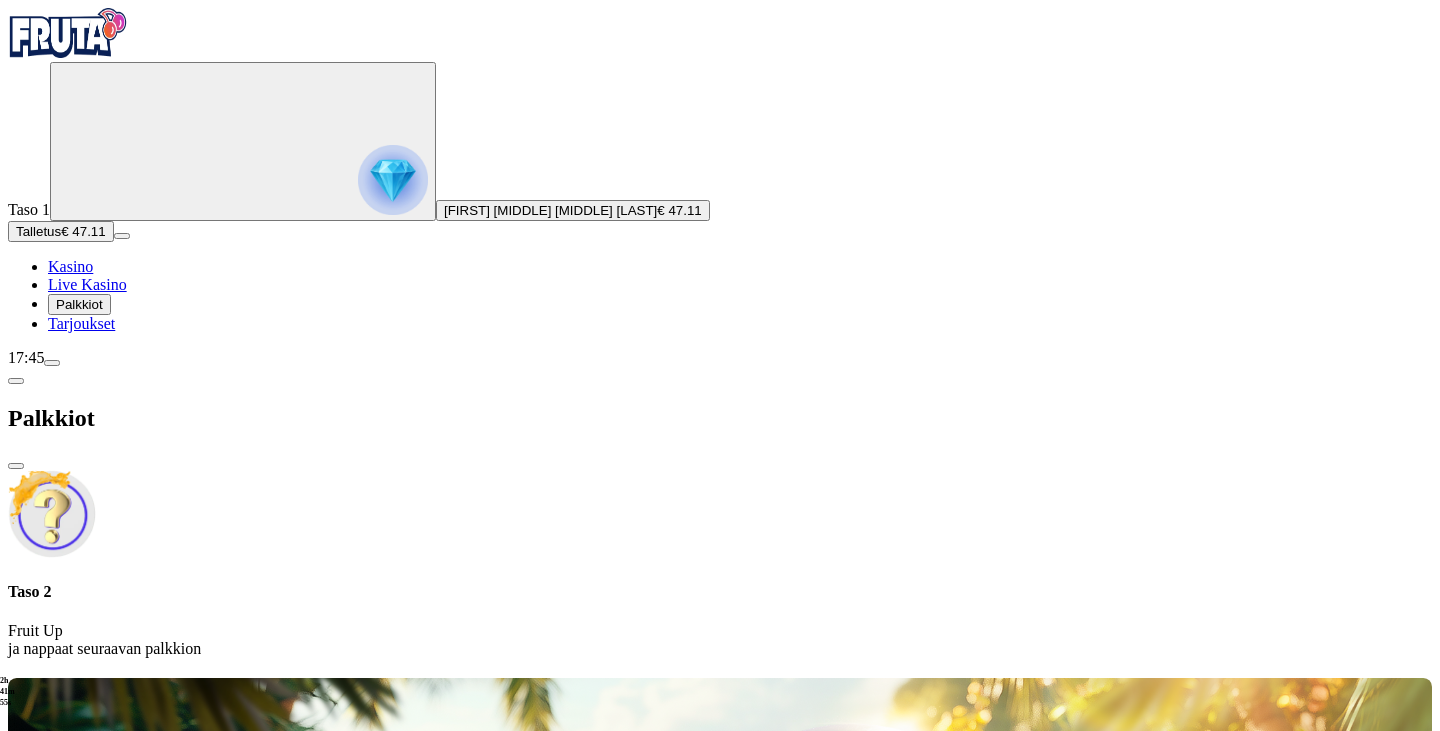 click on "Taso 2" at bounding box center (720, 592) 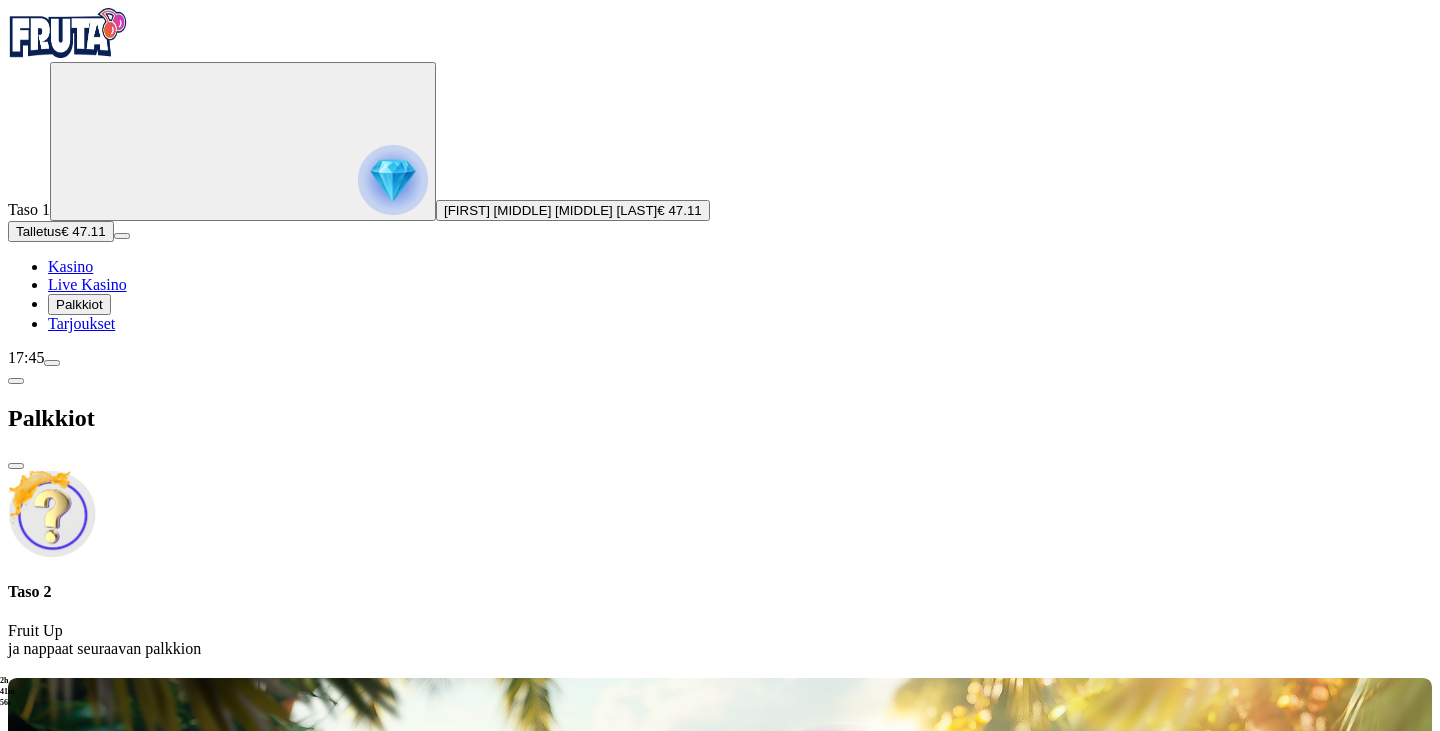 click at bounding box center [16, 381] 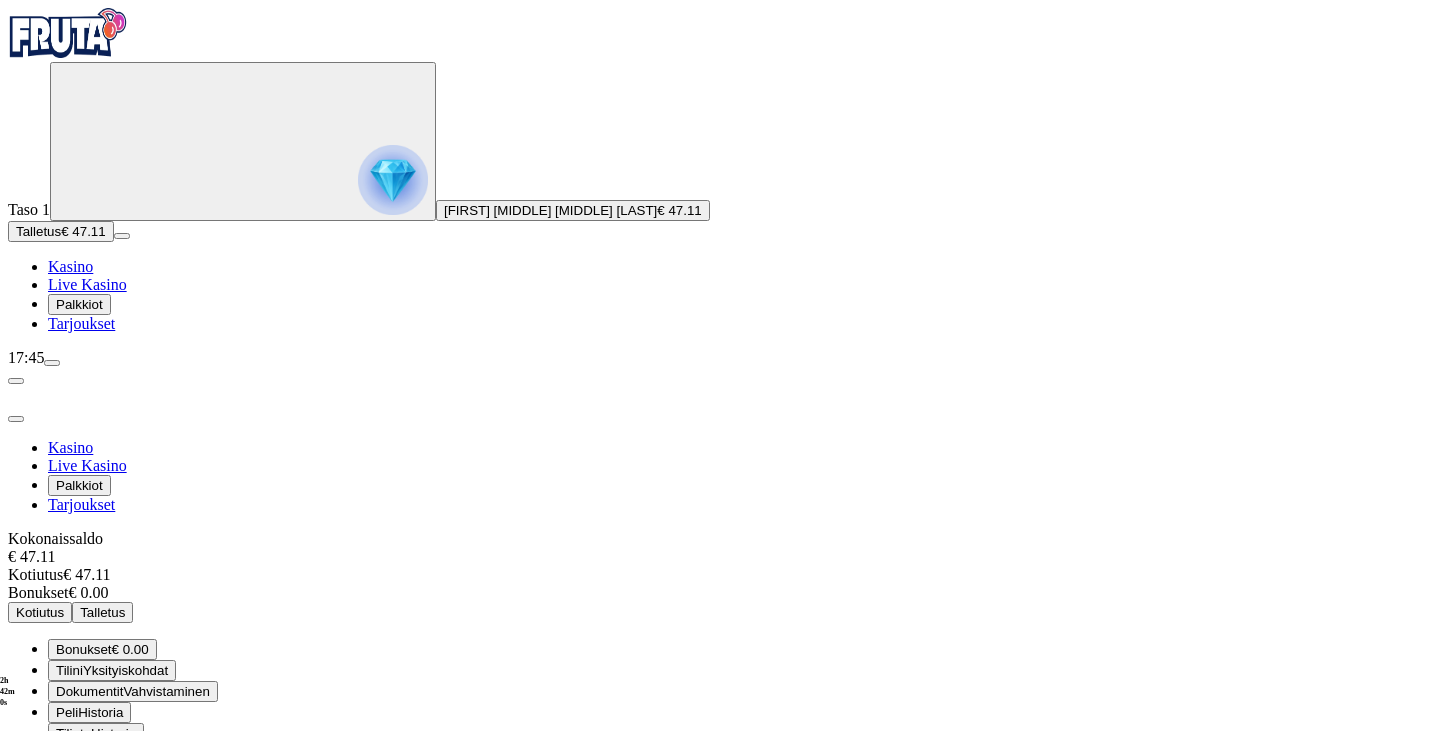 click on "Bonukset" at bounding box center [84, 649] 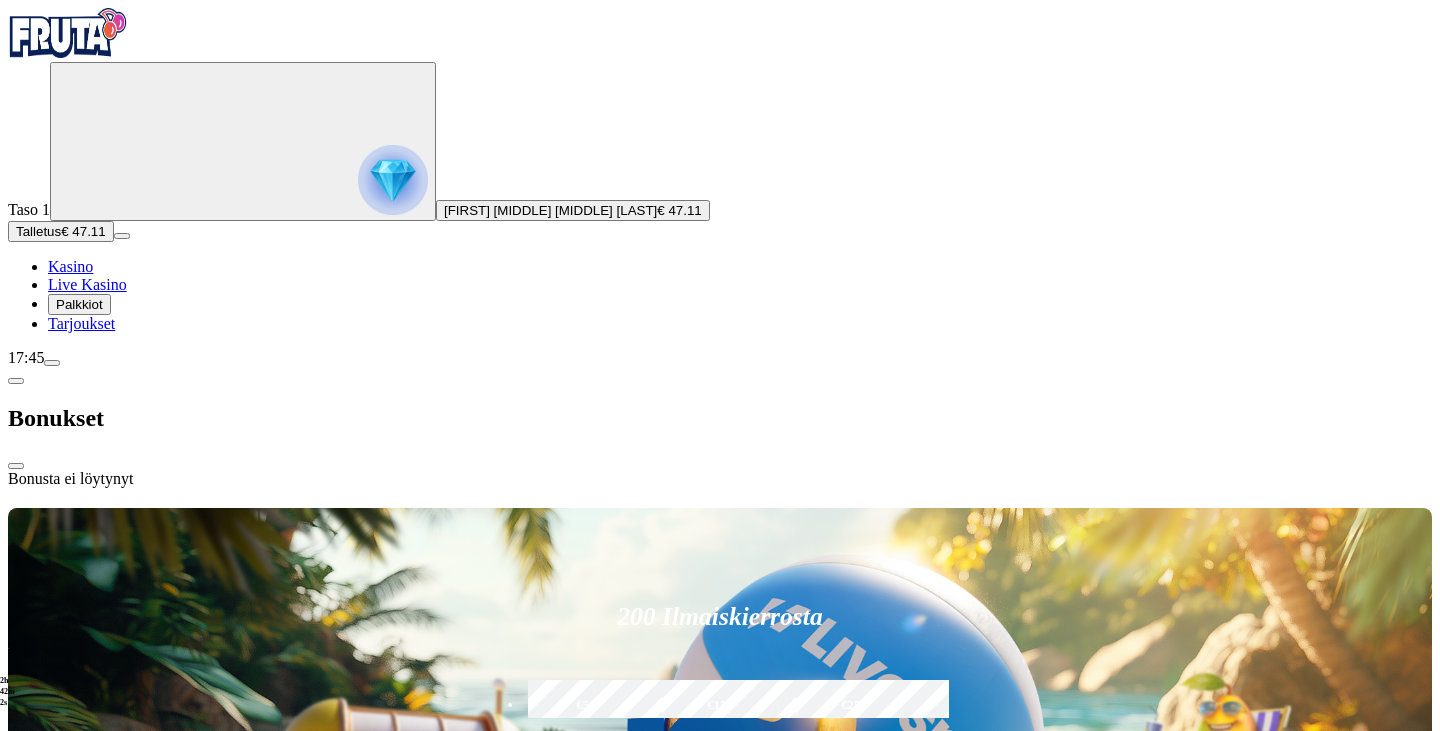 click at bounding box center (16, 381) 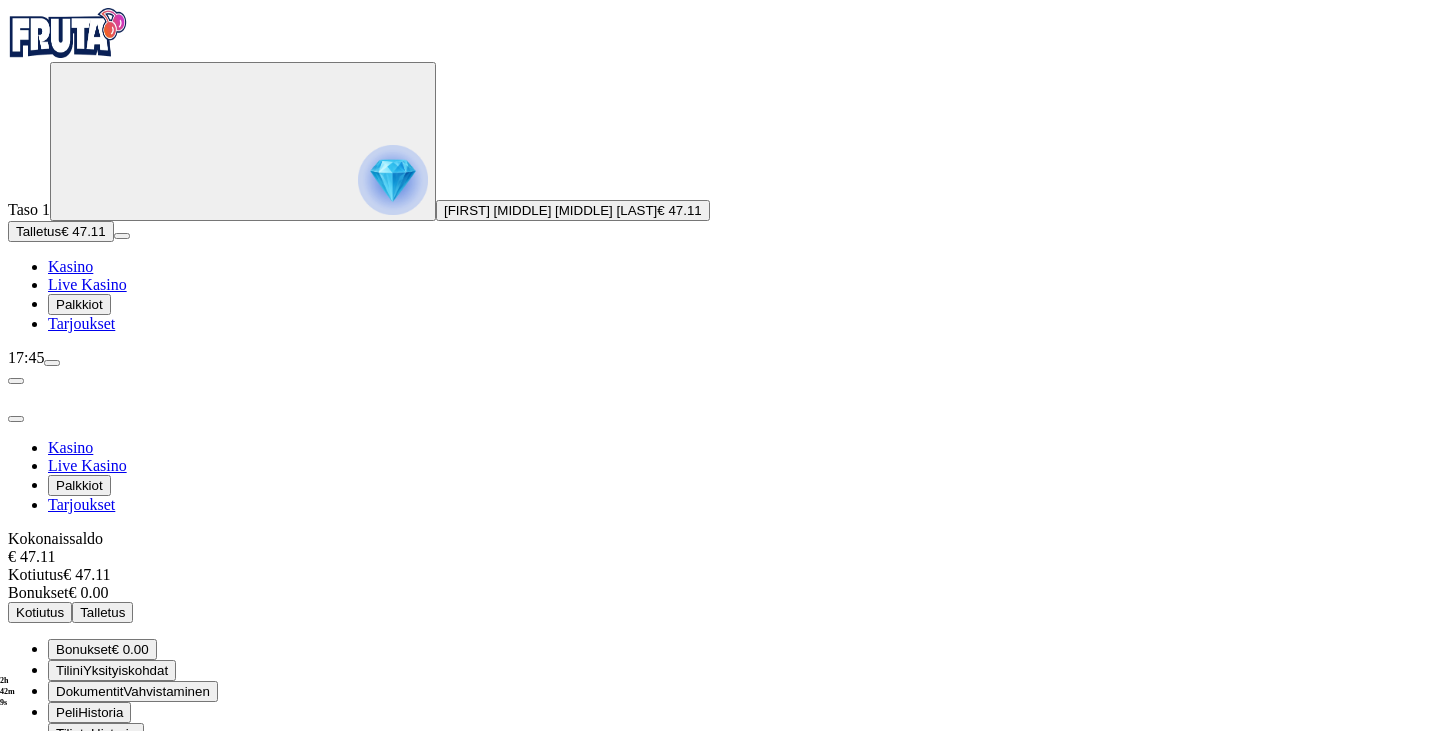 click on "Palkkiot" at bounding box center [79, 304] 